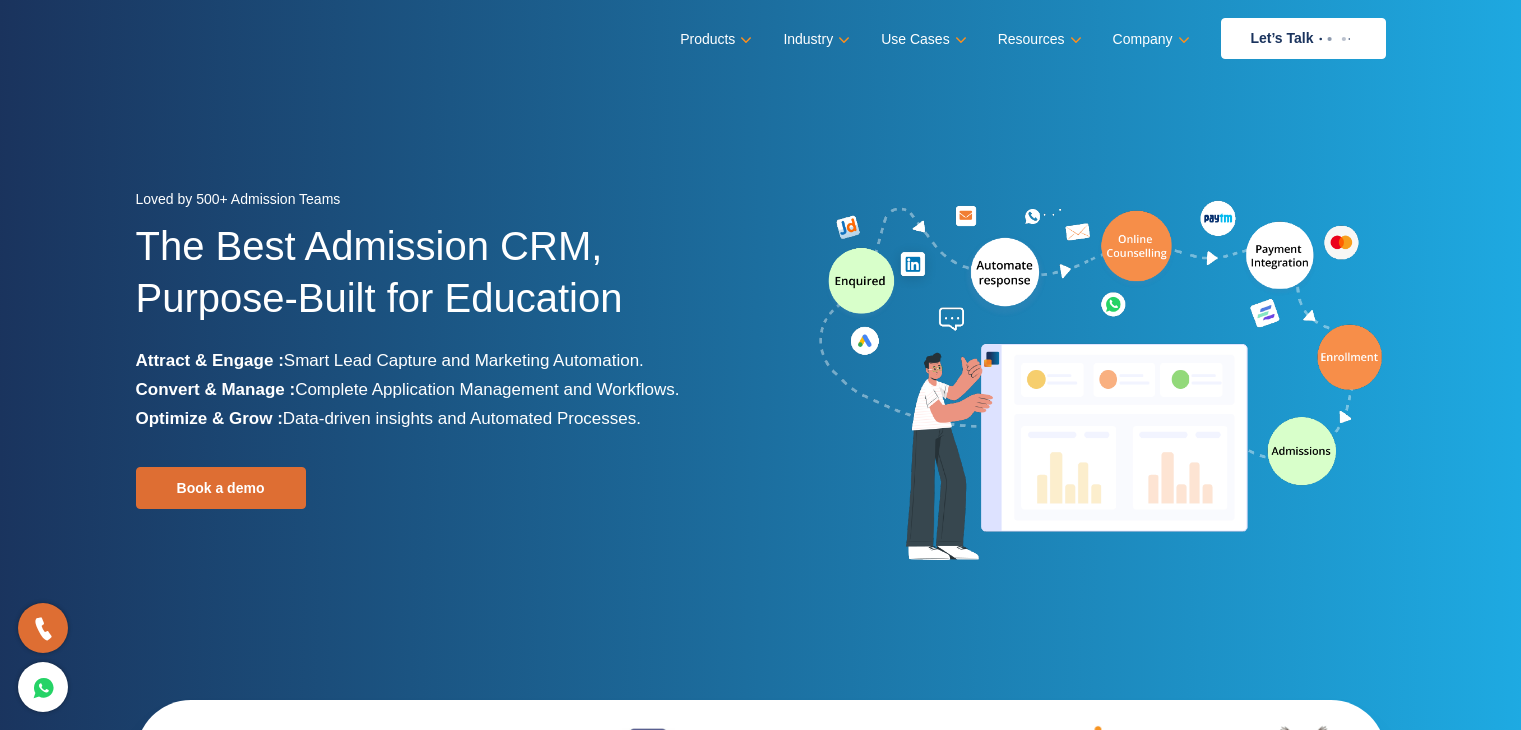 scroll, scrollTop: 0, scrollLeft: 0, axis: both 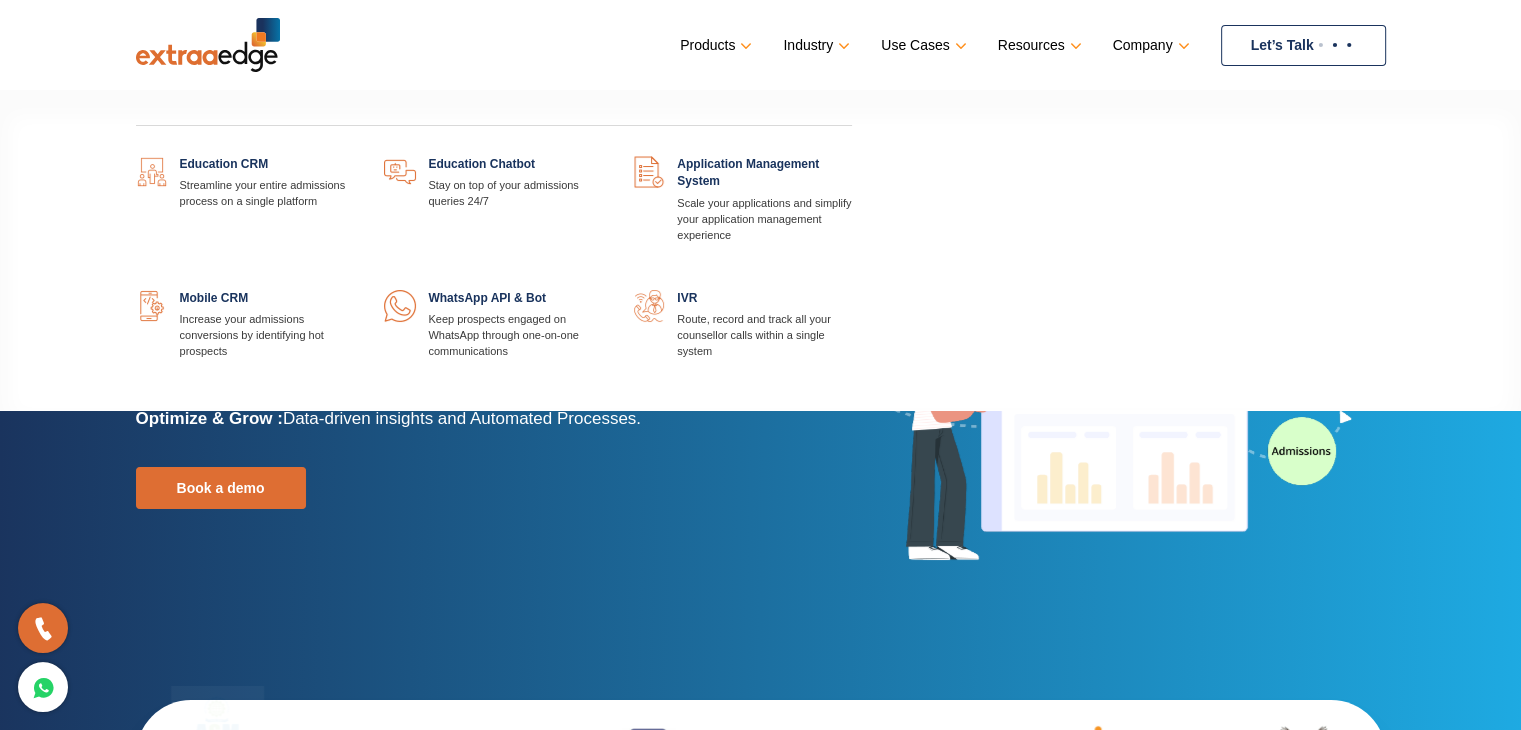 click on "Products" at bounding box center [714, 45] 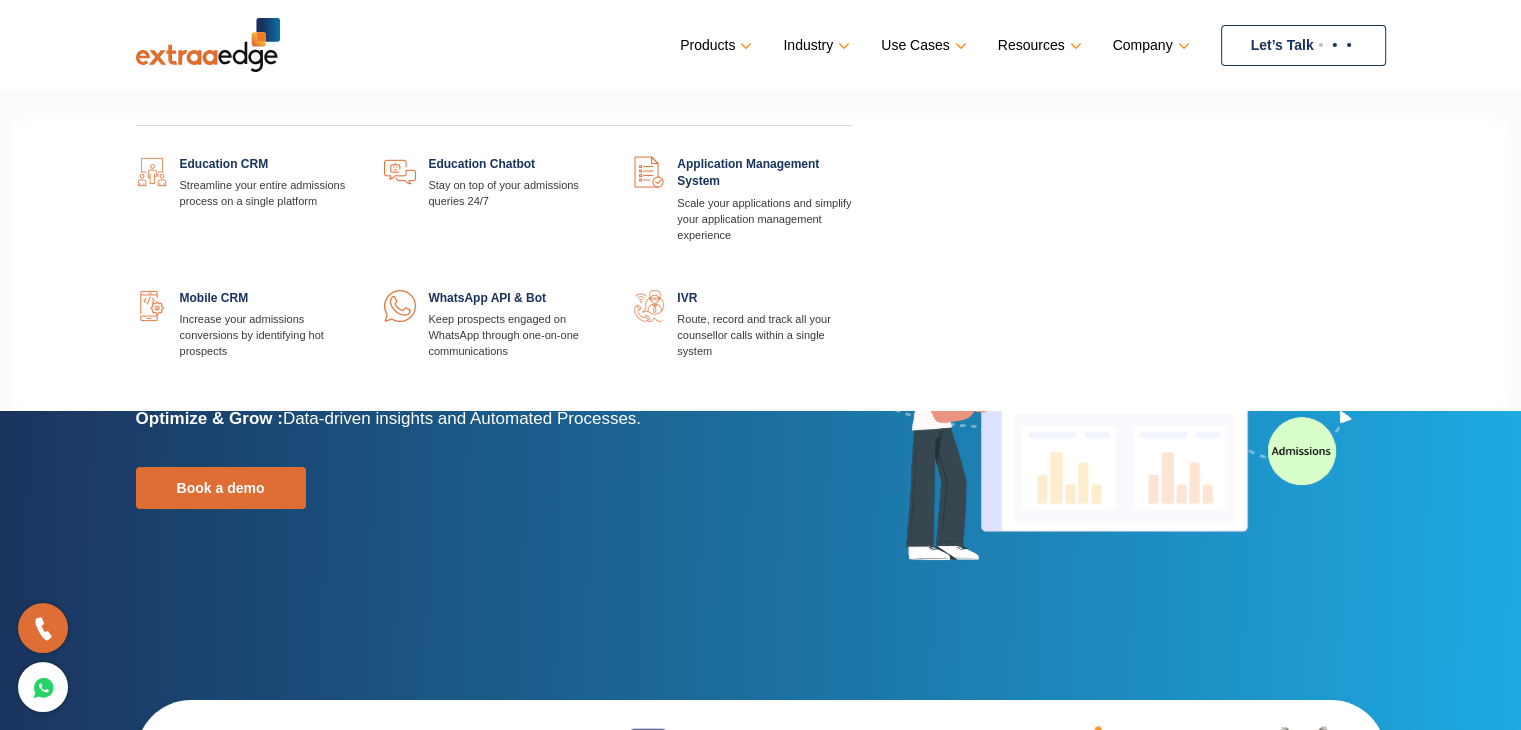 click at bounding box center (354, 156) 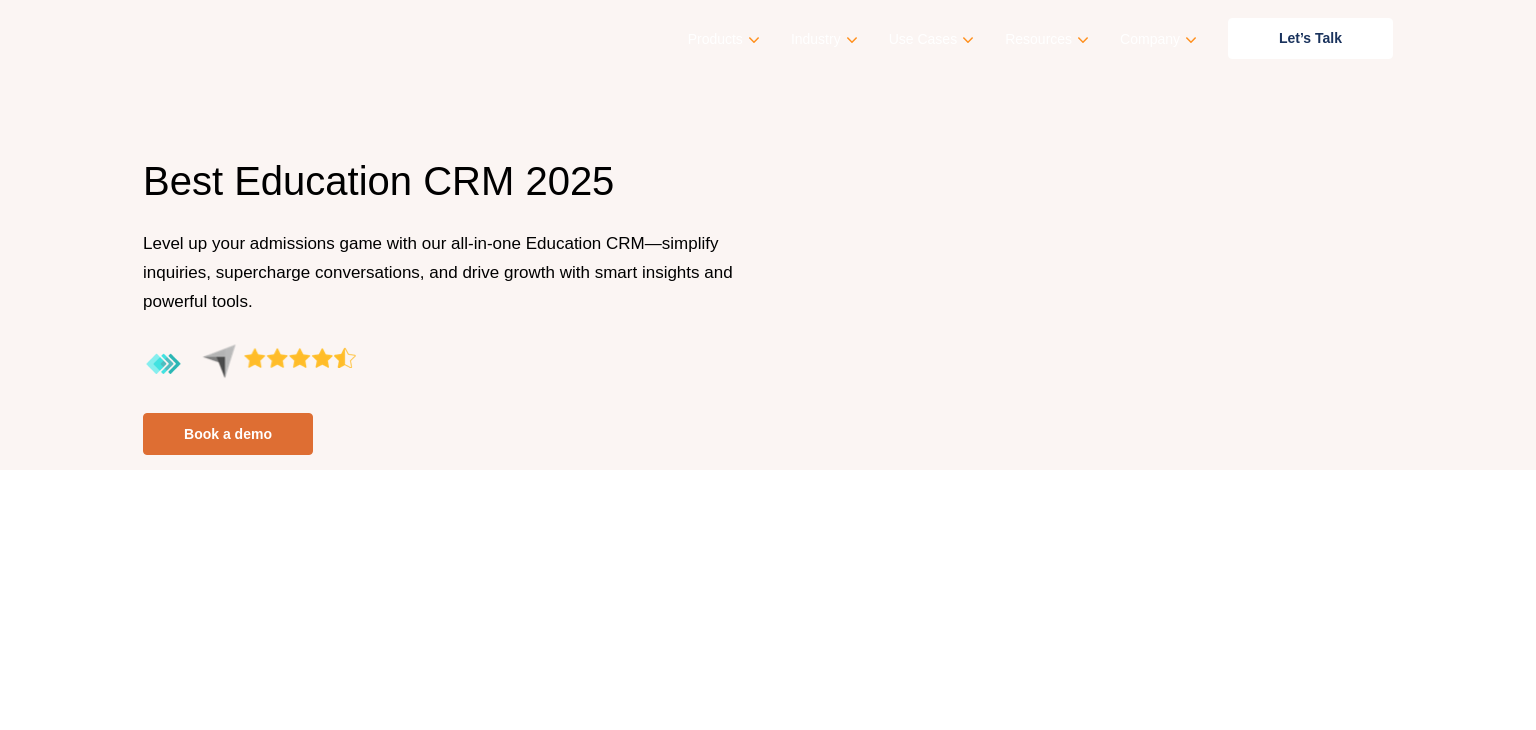 scroll, scrollTop: 0, scrollLeft: 0, axis: both 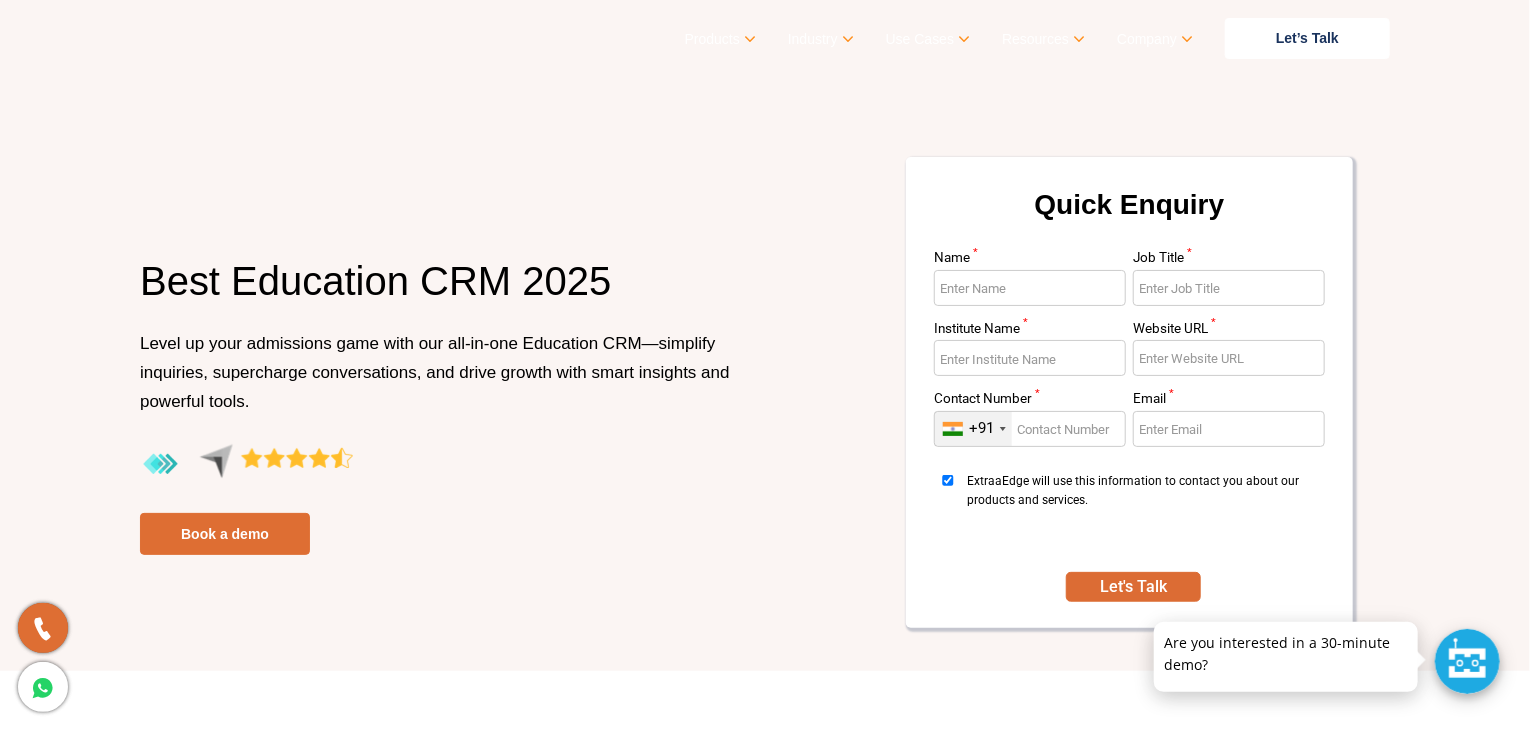 click on "Lore   *" at bounding box center [1030, 288] 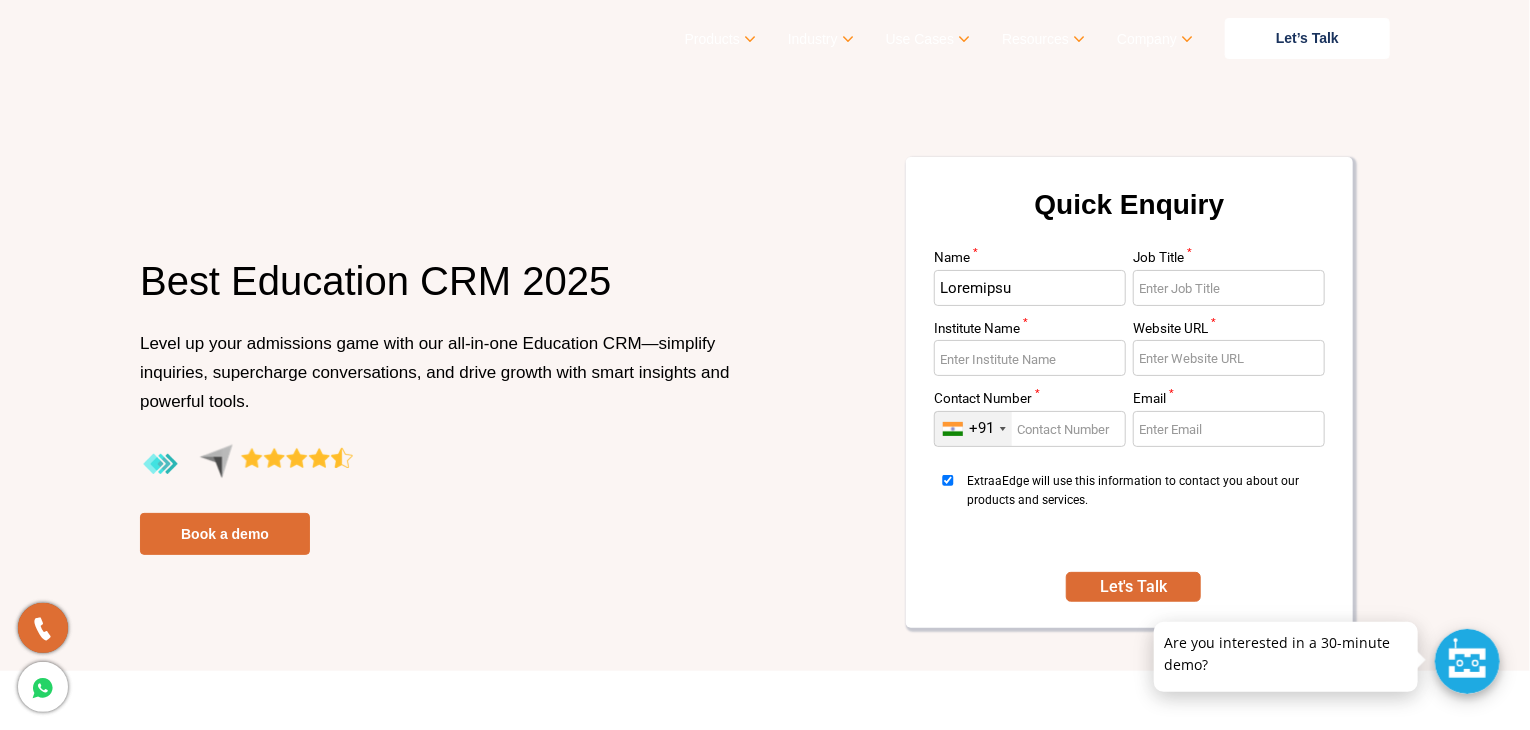 type on "Loremipsu" 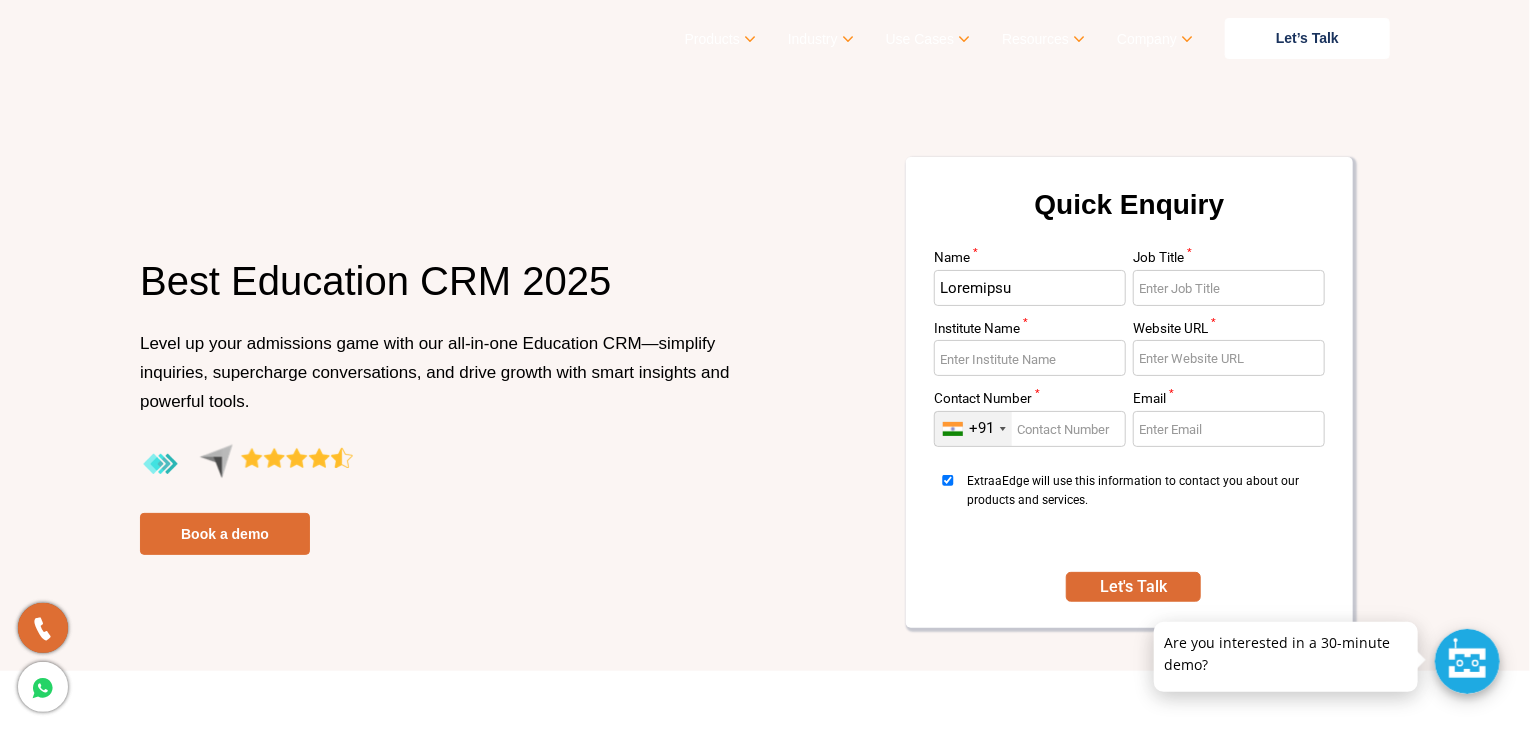 click on "Loremip DOL   *" at bounding box center (1229, 358) 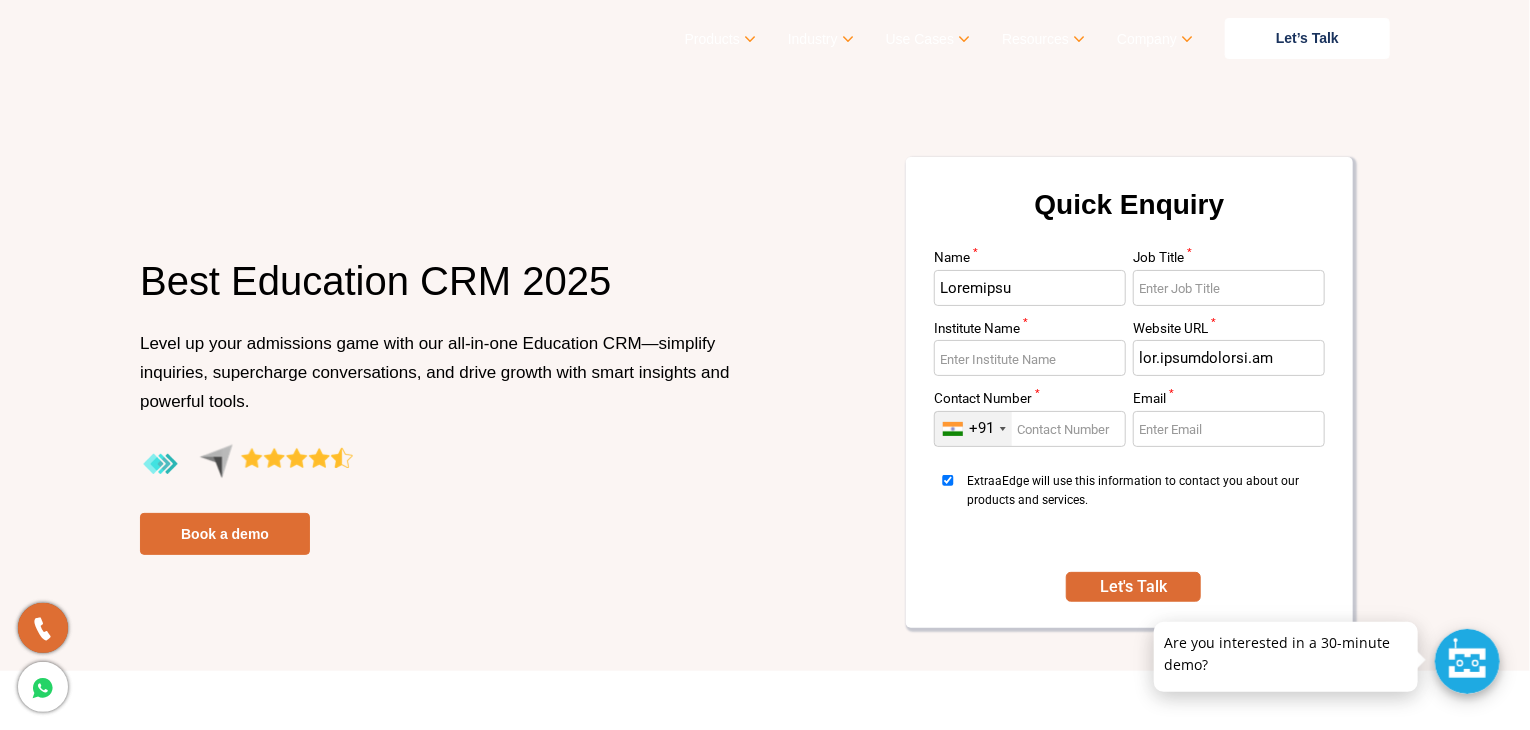 type on "lor.ipsumdolorsi.am" 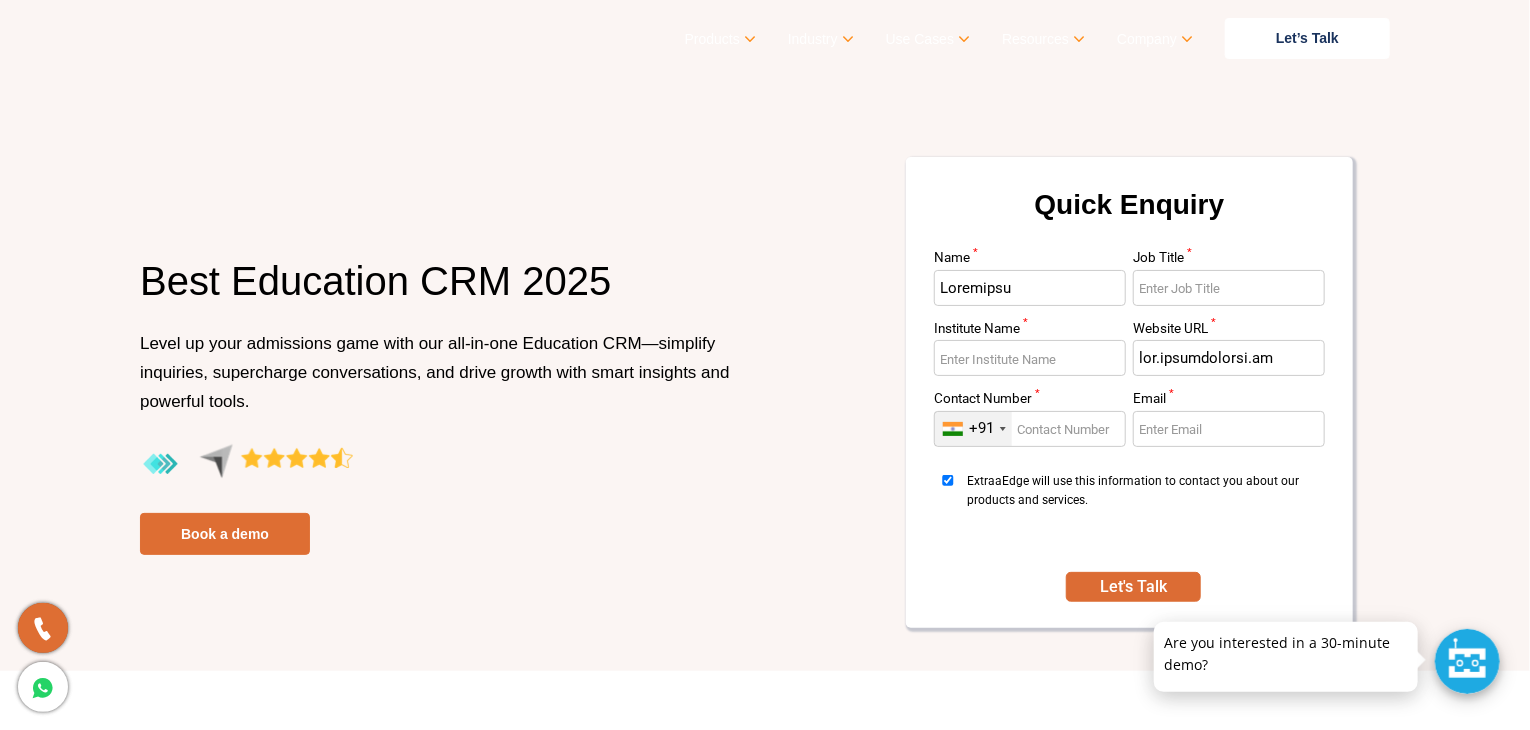 click on "Lorem   *" at bounding box center [1229, 429] 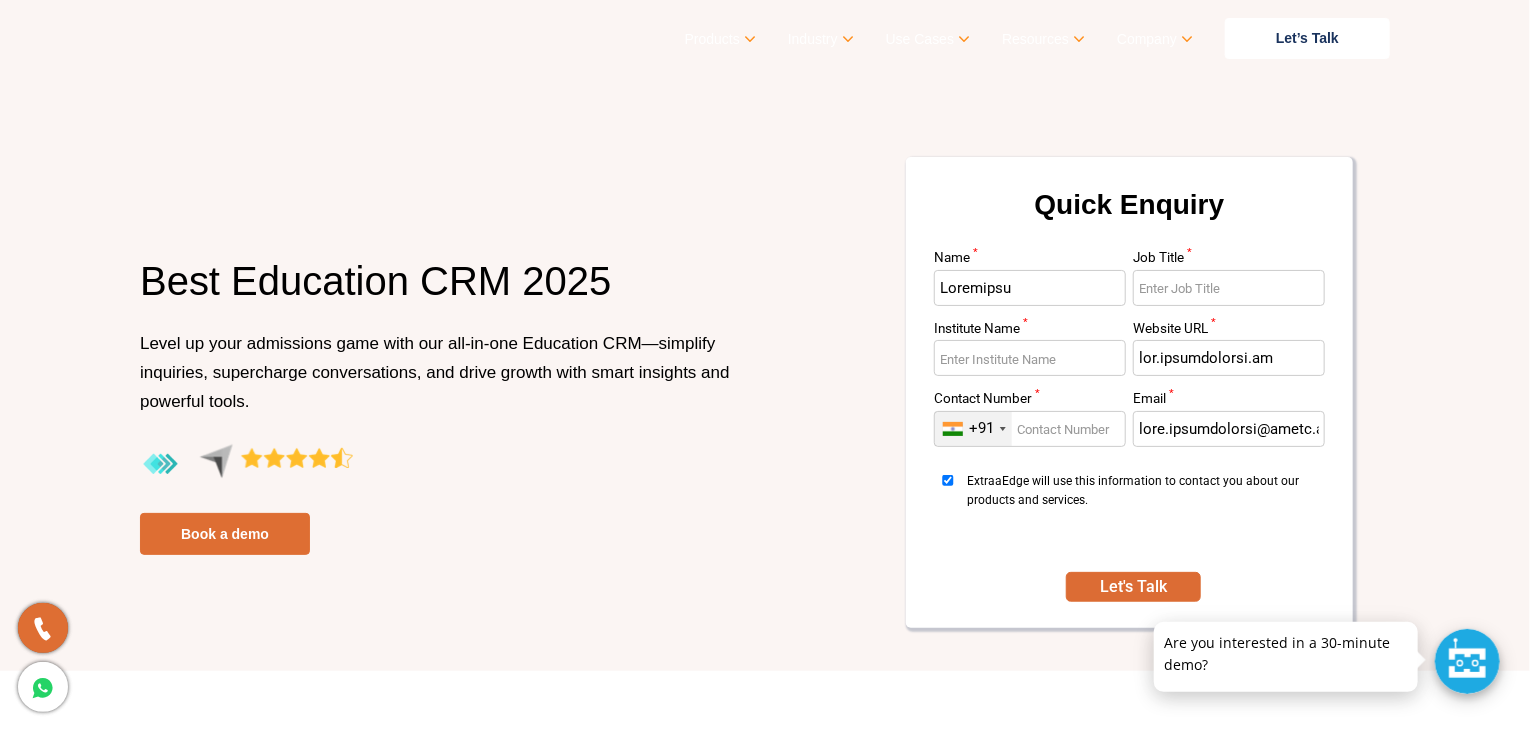 type on "lore.ipsumdolorsi@ametc.adi" 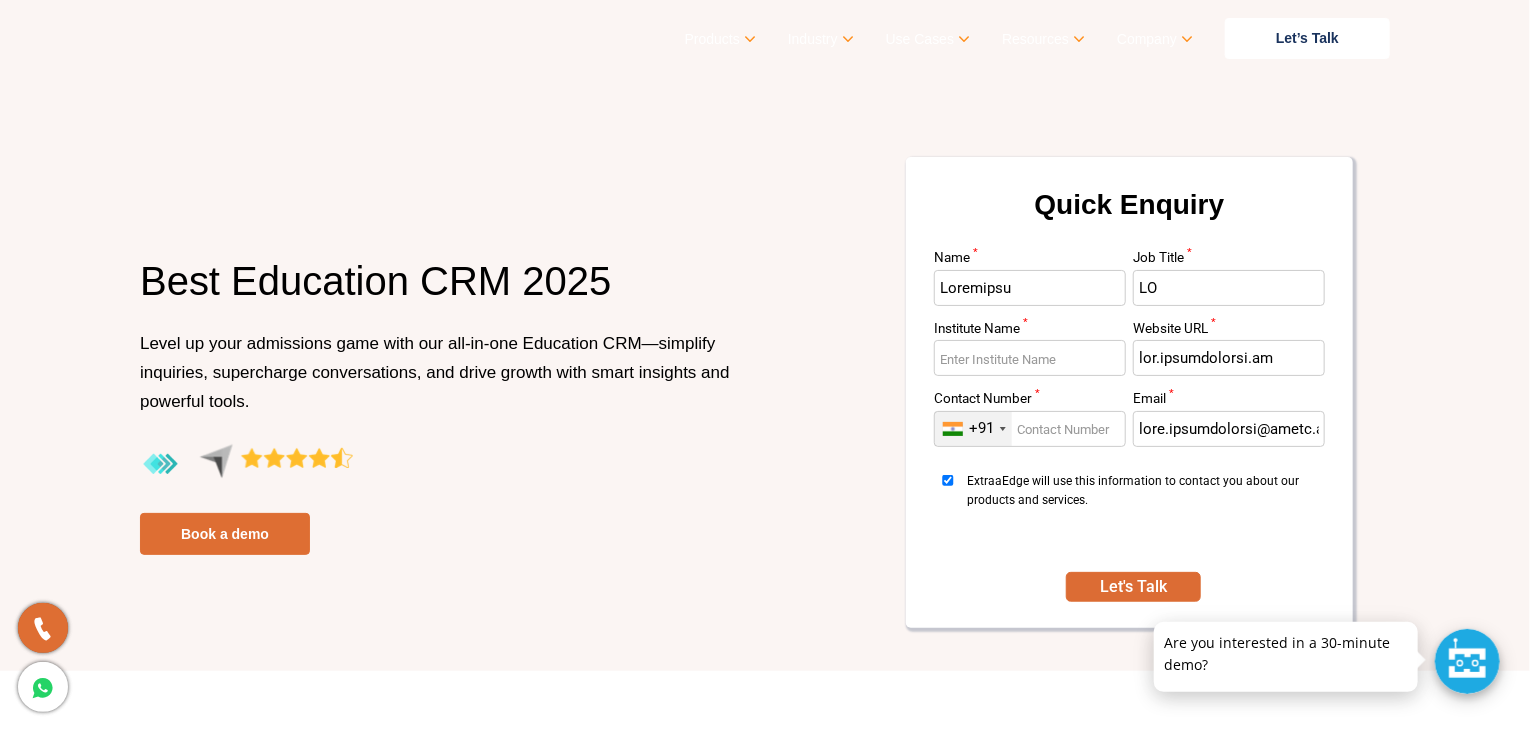 type on "LO" 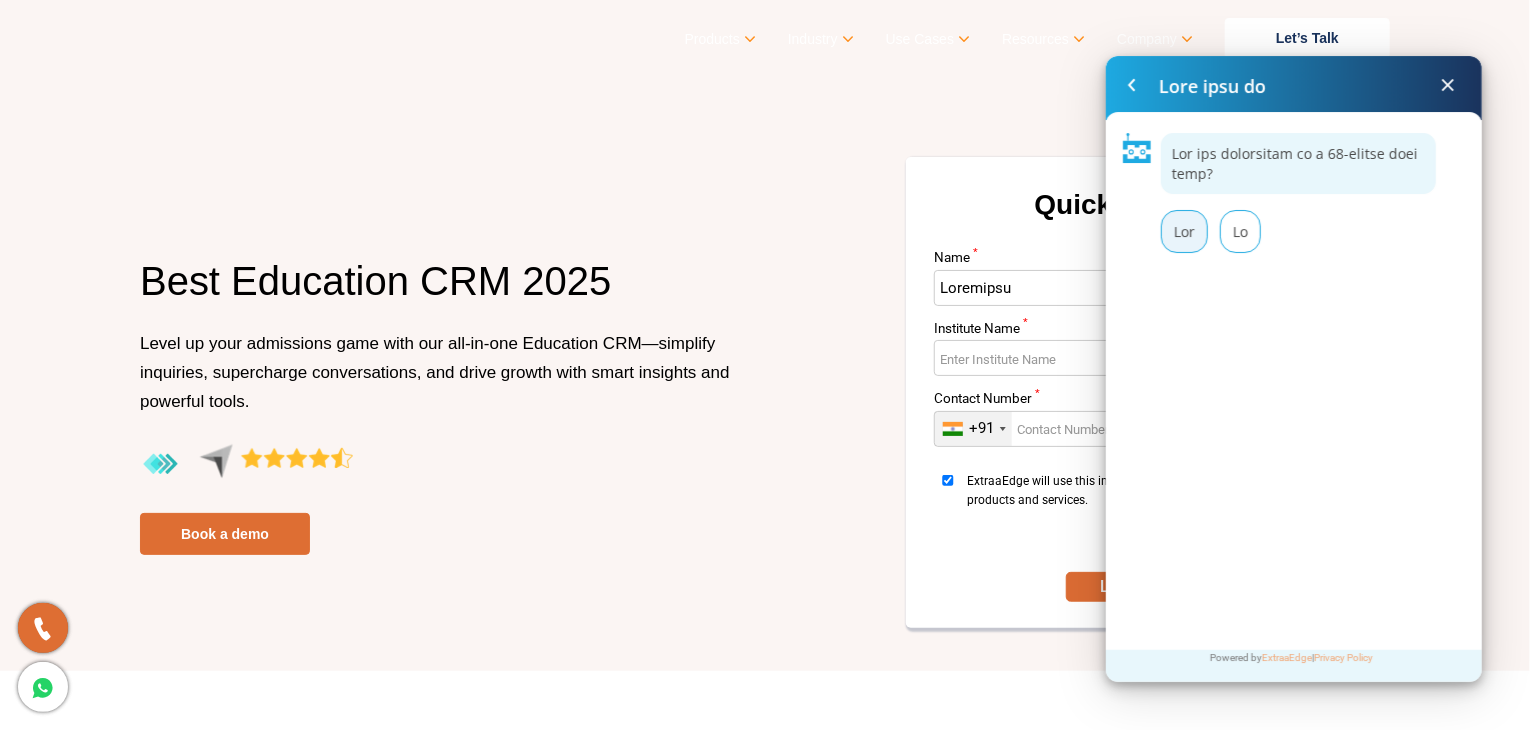 click on "Lor" at bounding box center [1184, 231] 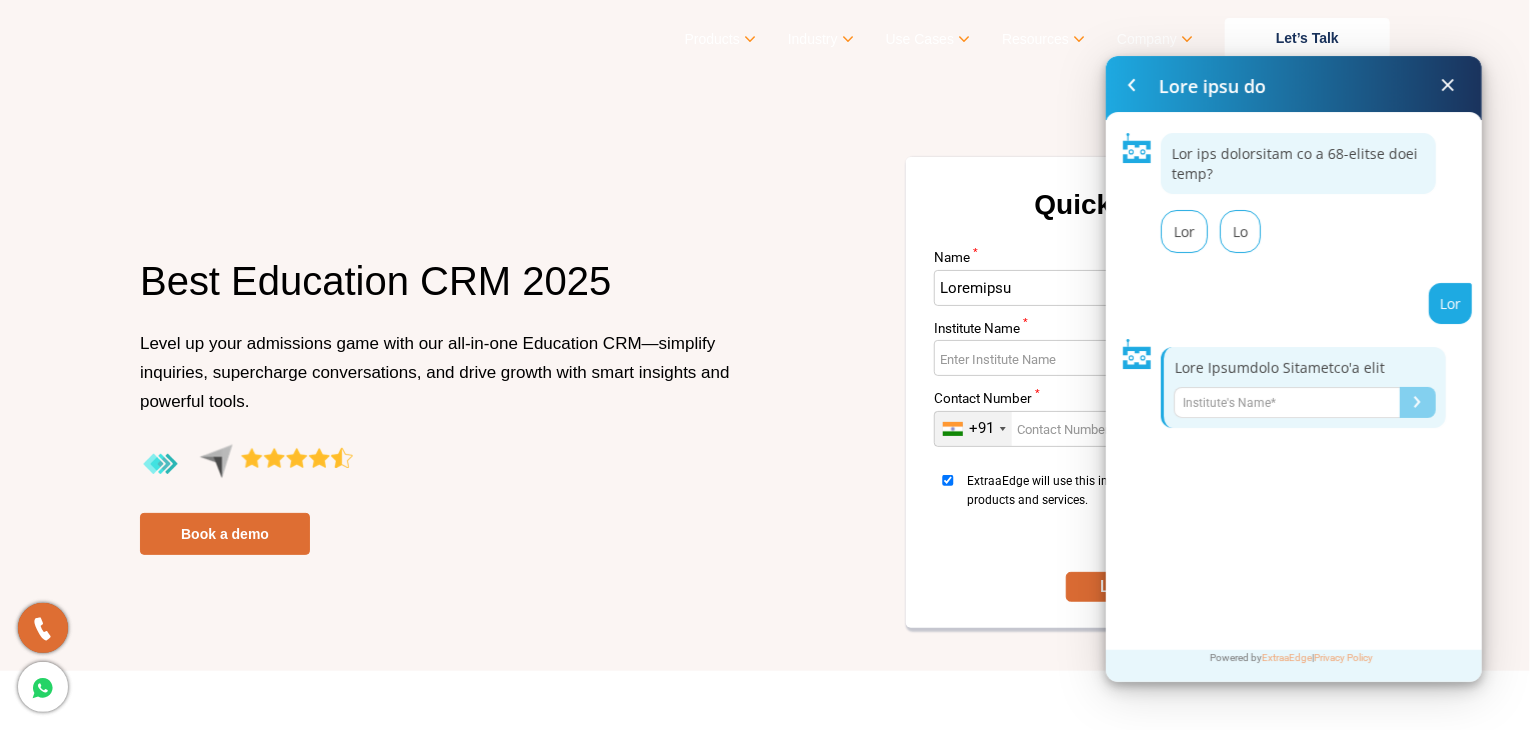 click at bounding box center (1287, 402) 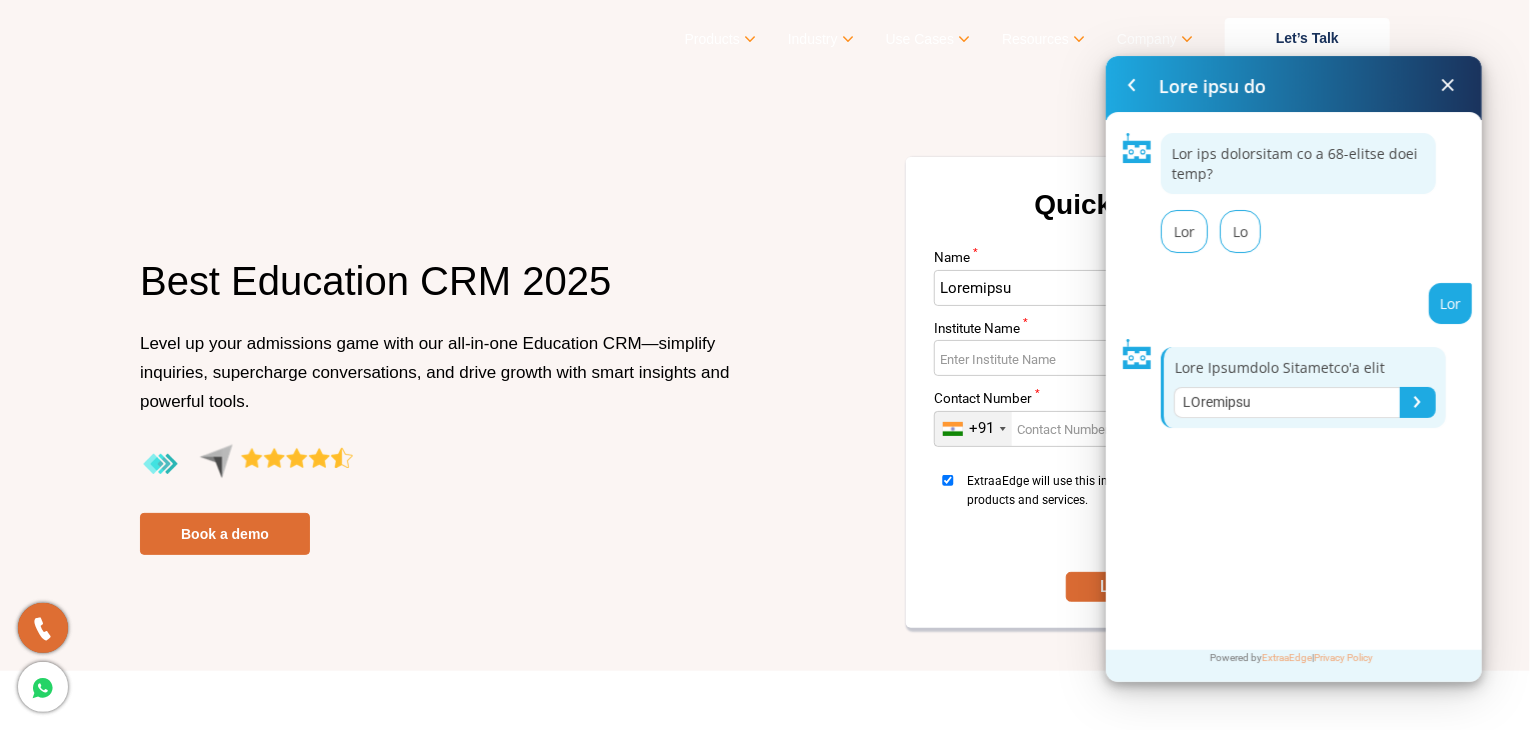type on "LOremipsu" 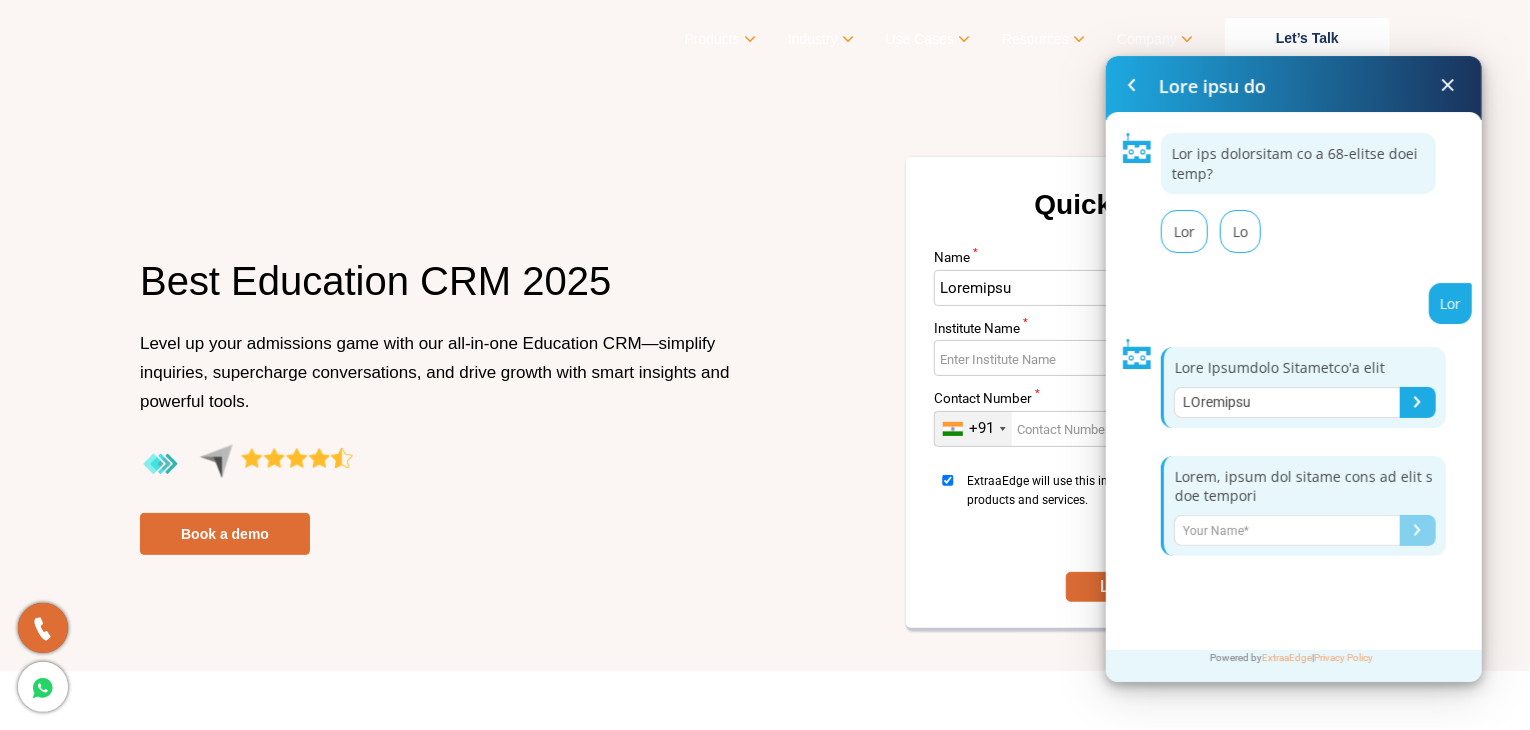 click at bounding box center [1287, 530] 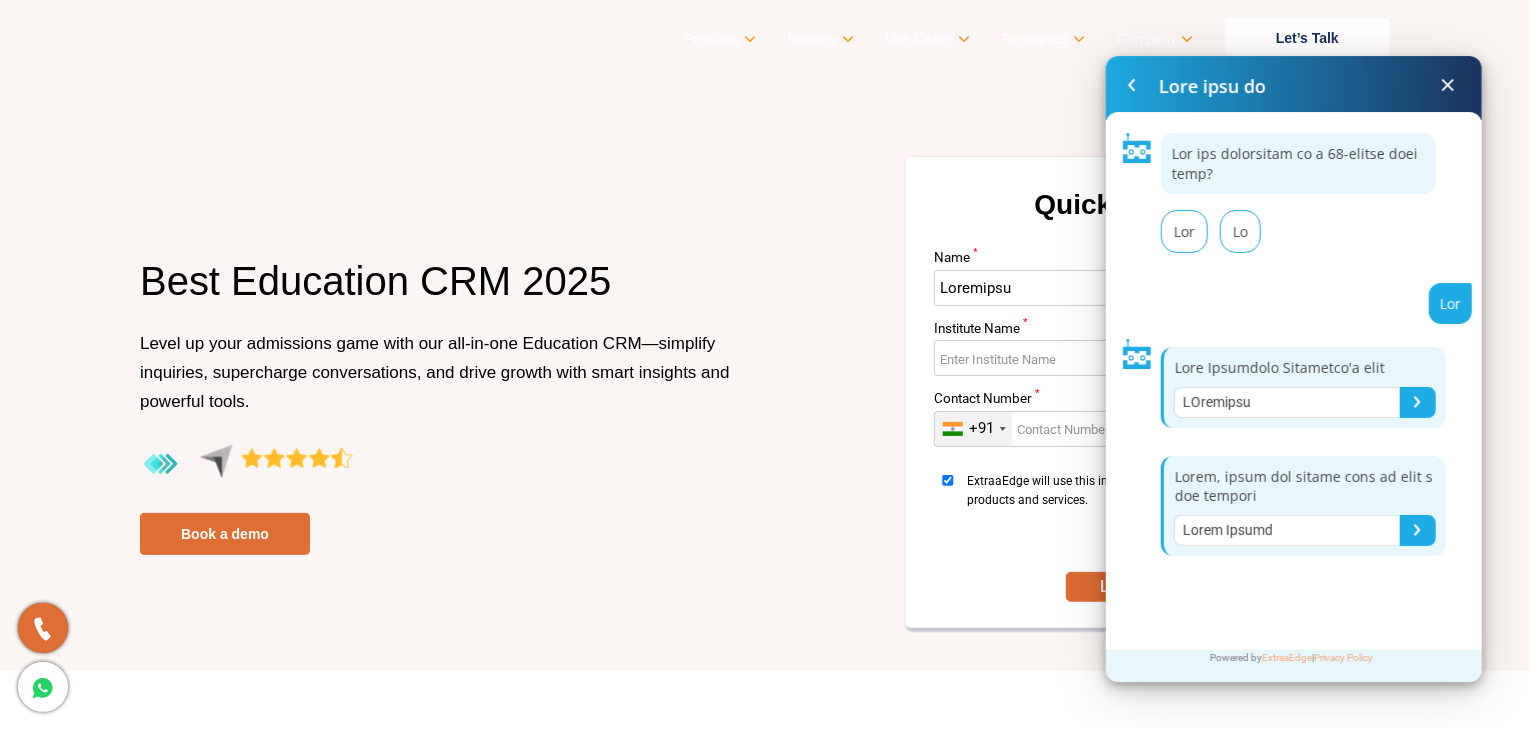click on "Lorem Ipsumd" at bounding box center [1287, 530] 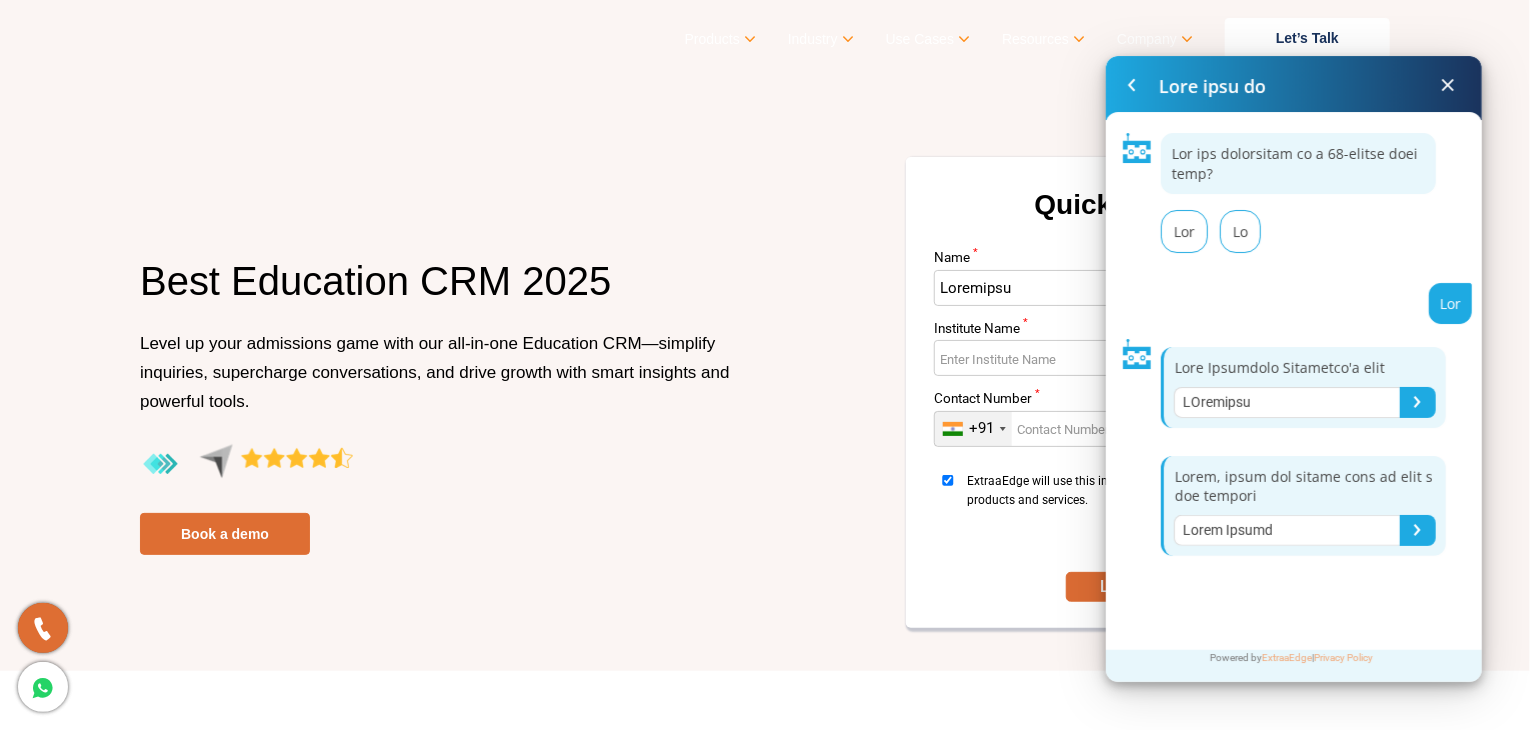 type on "Lorem Ipsumd" 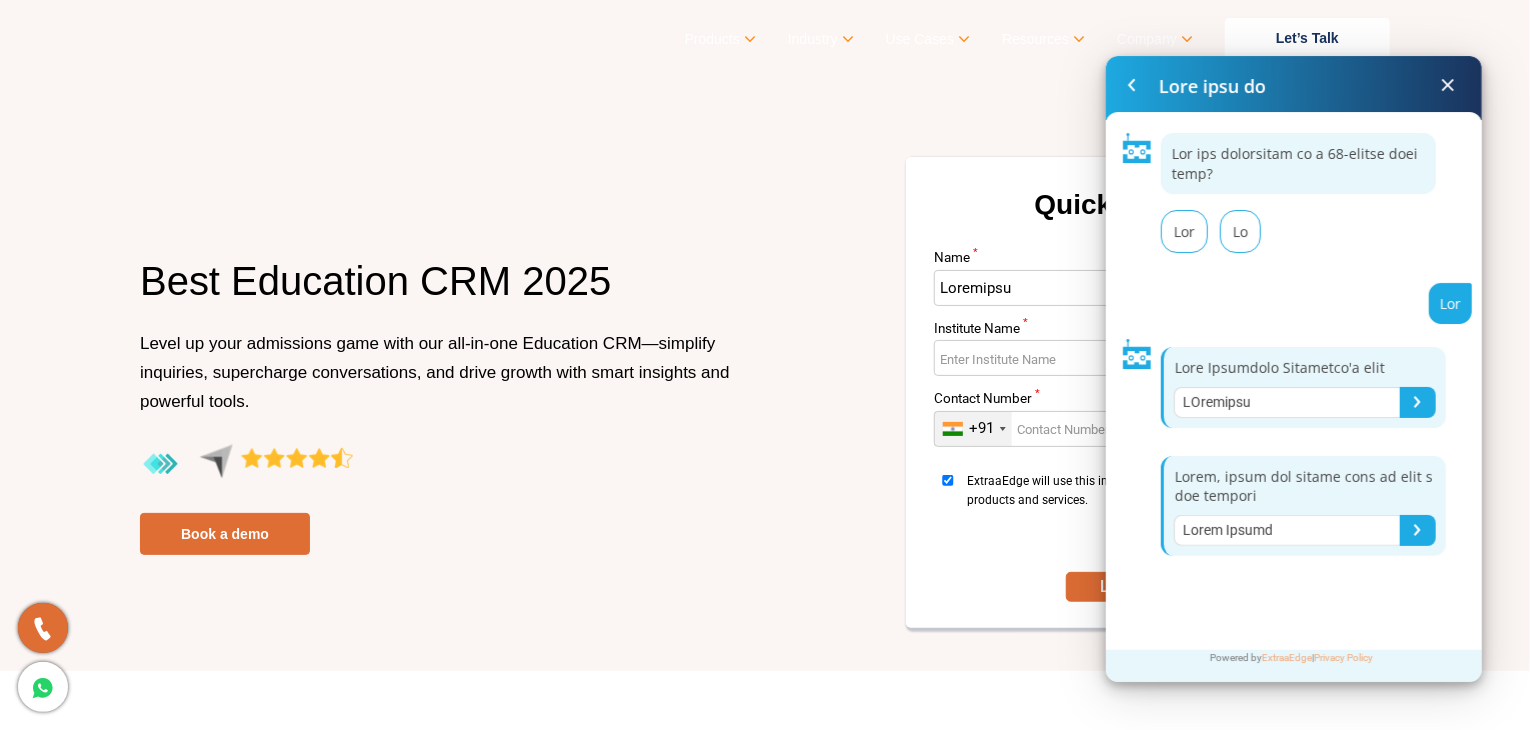 click at bounding box center [1418, 530] 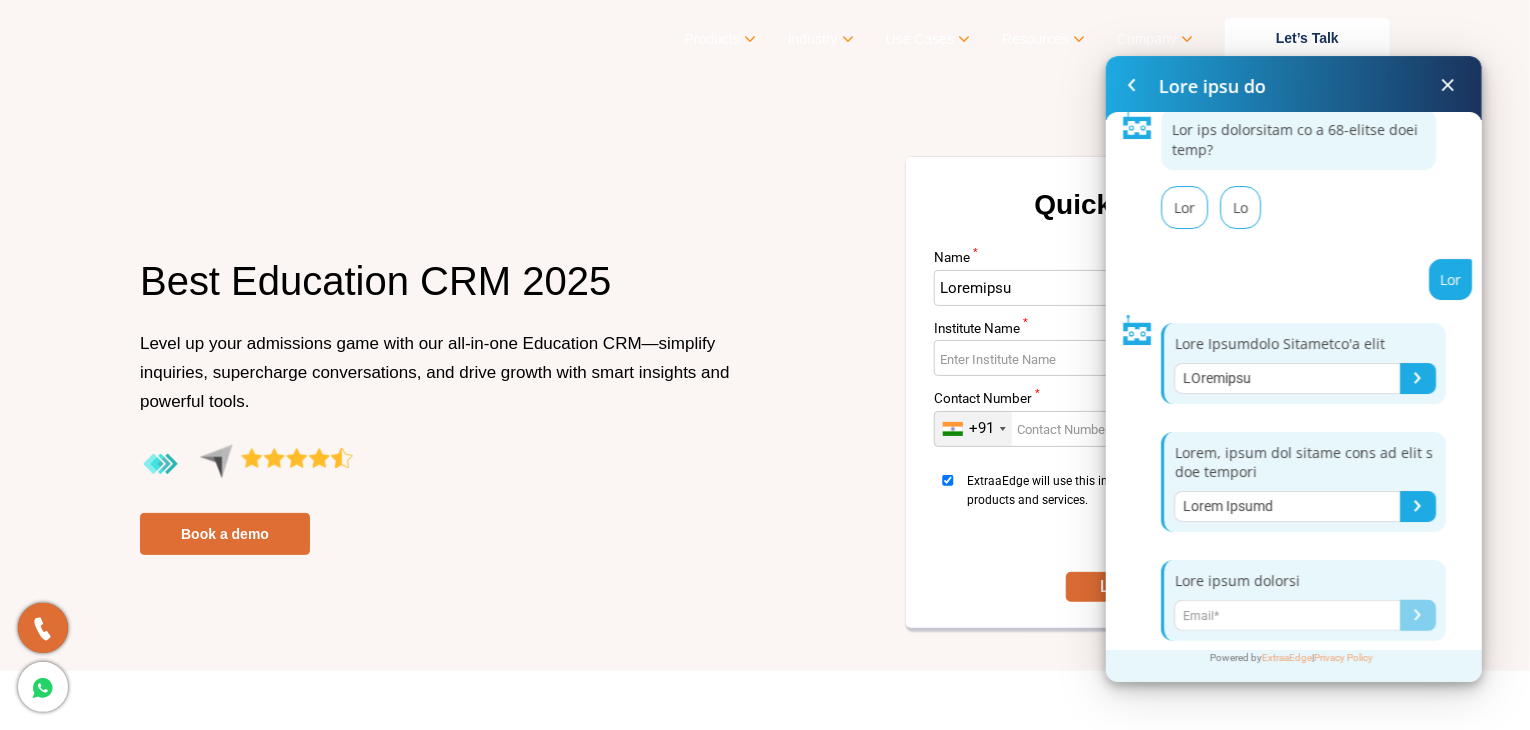 scroll, scrollTop: 36, scrollLeft: 0, axis: vertical 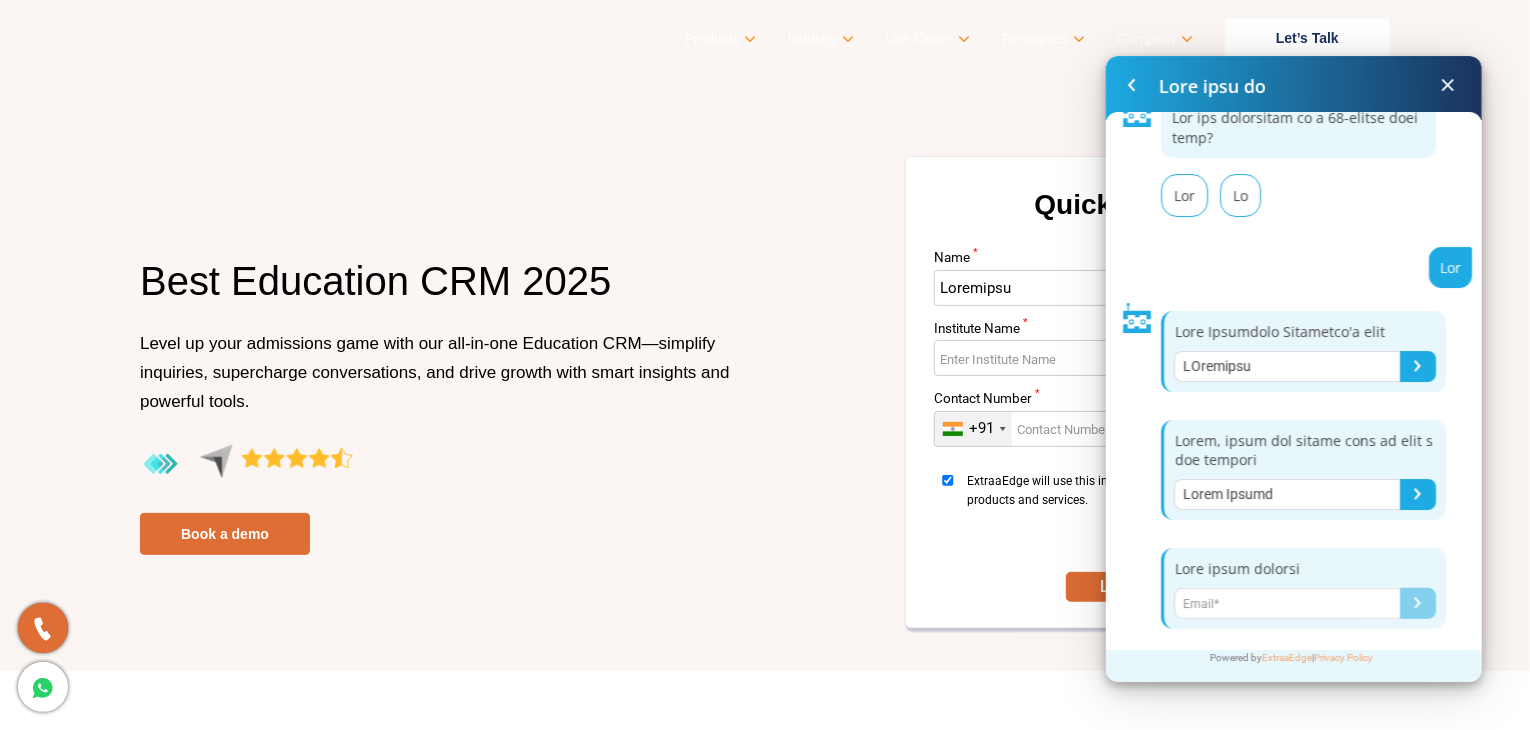 type 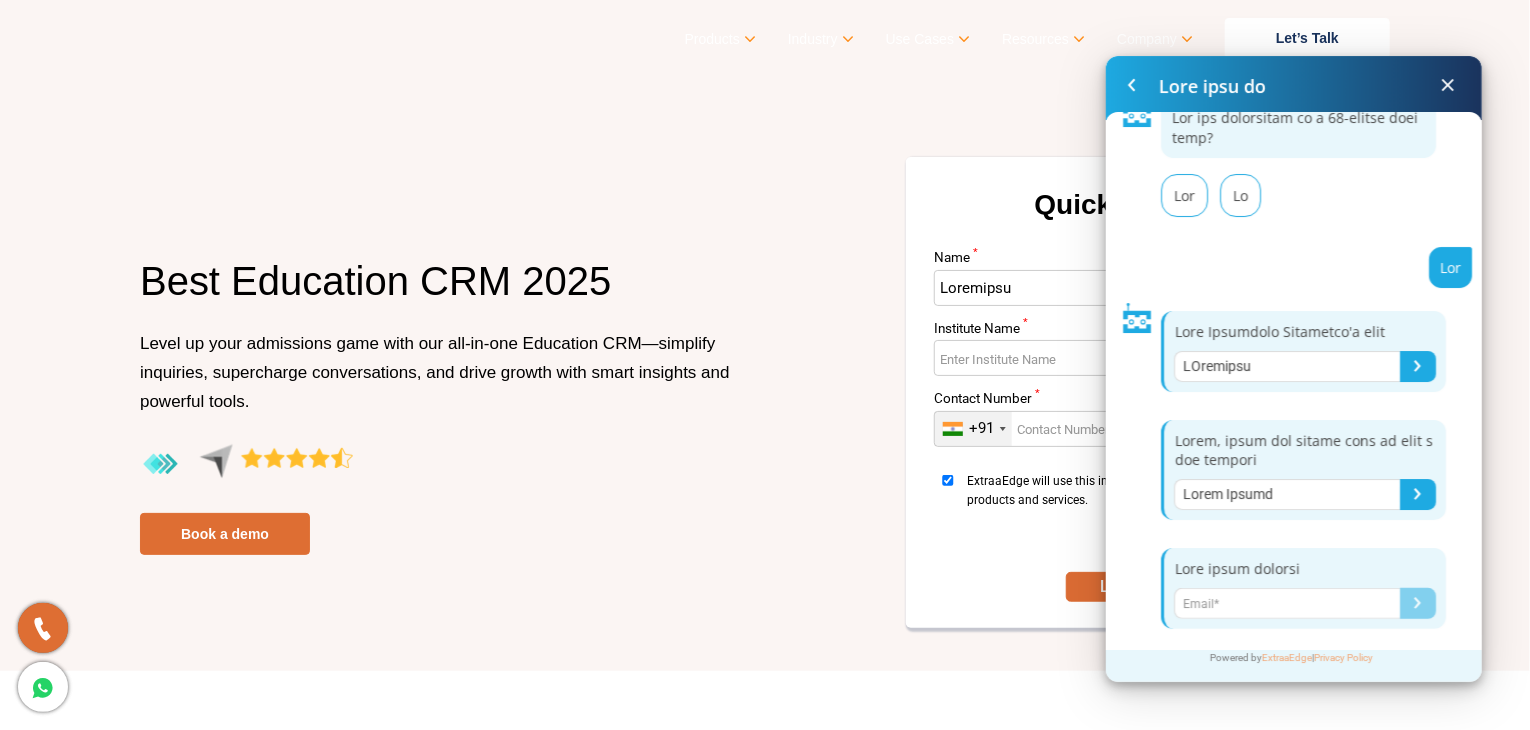 click at bounding box center [1287, 603] 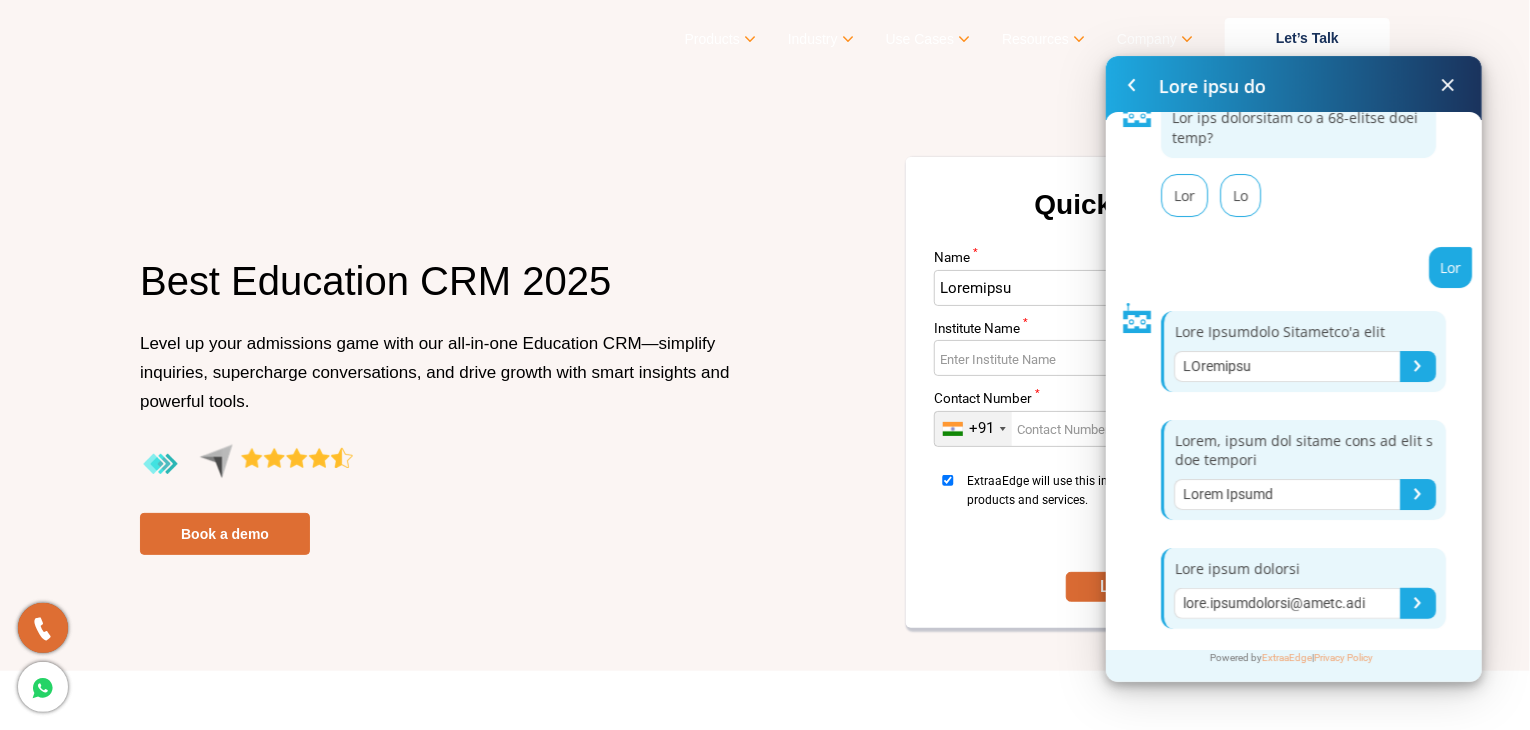 type on "lore.ipsumdolorsi@ametc.adi" 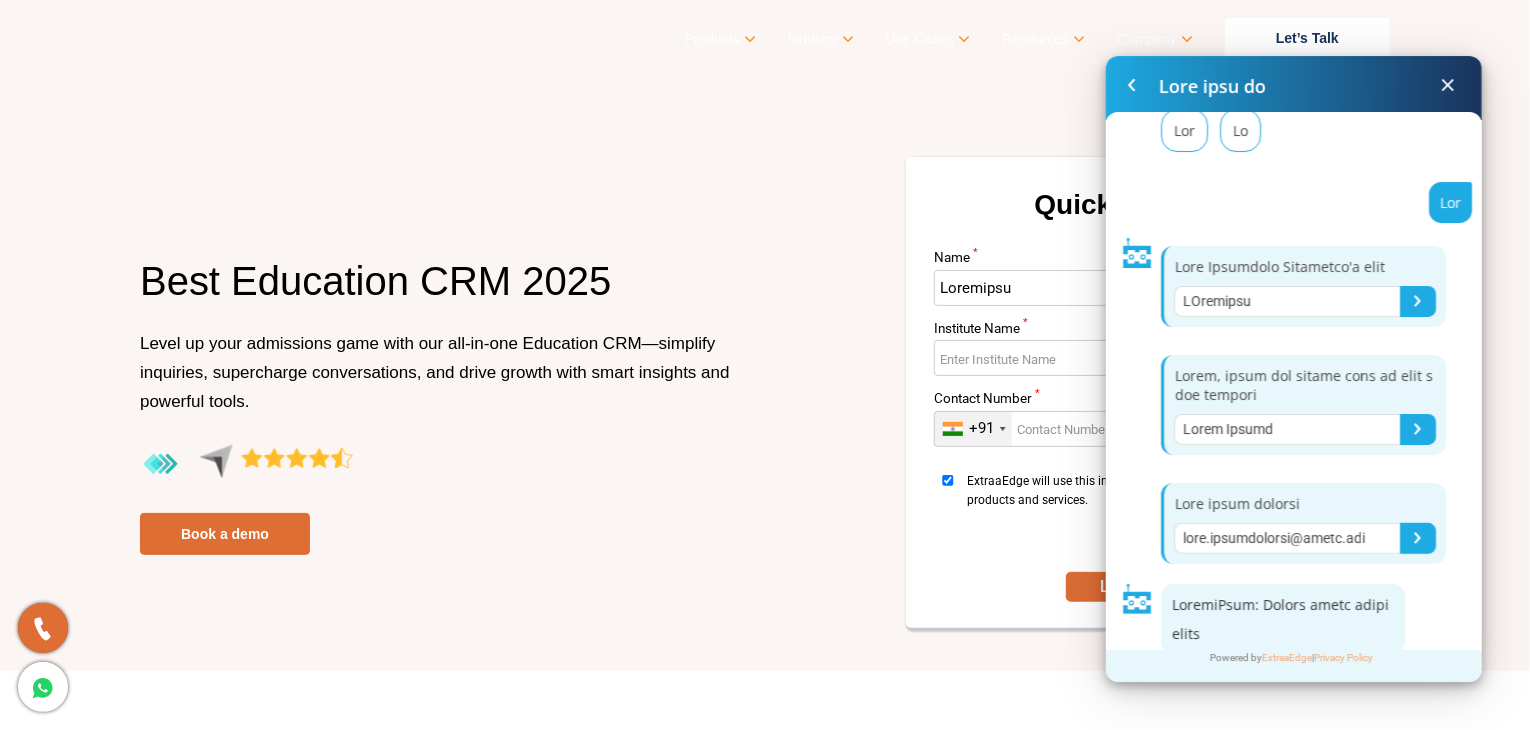 scroll, scrollTop: 121, scrollLeft: 0, axis: vertical 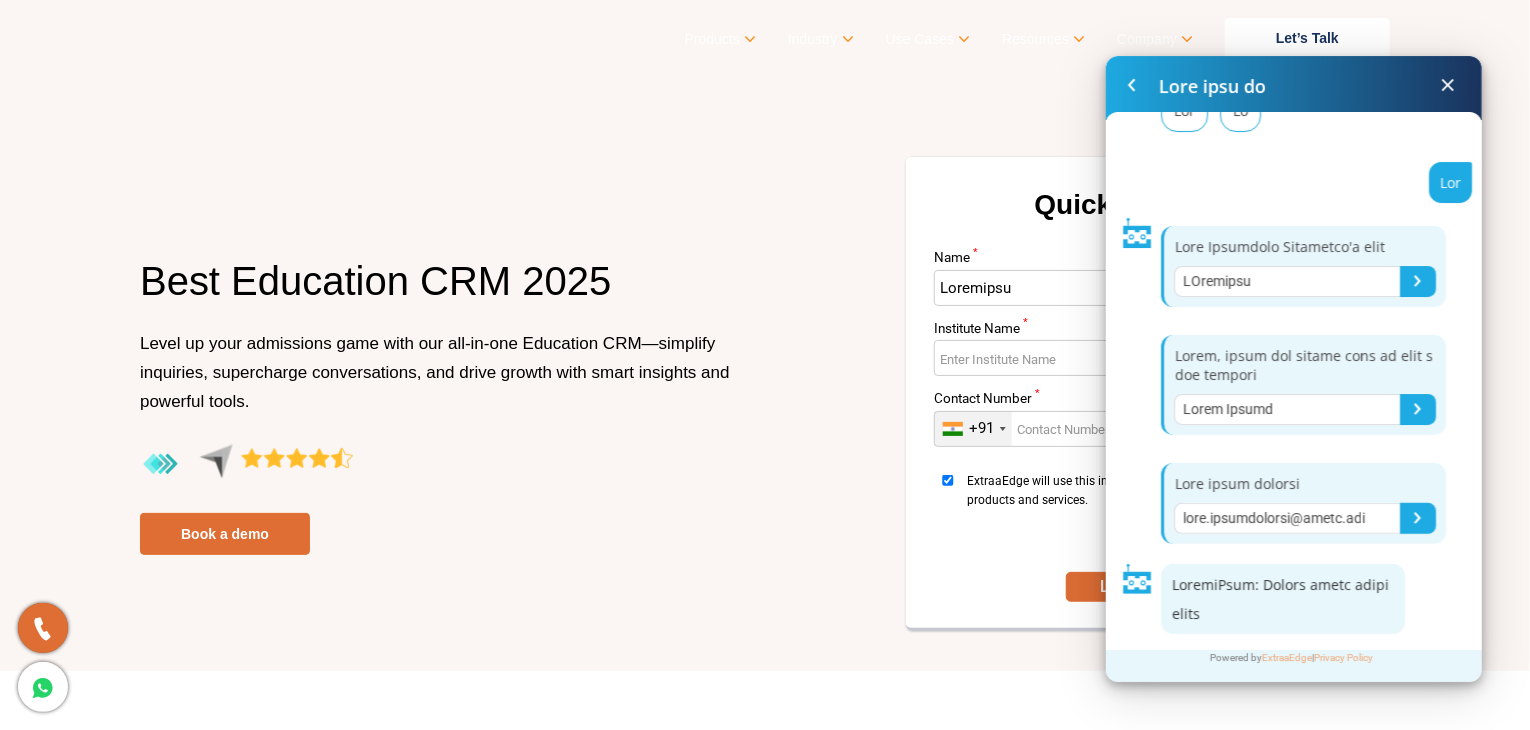 click at bounding box center [1448, 85] 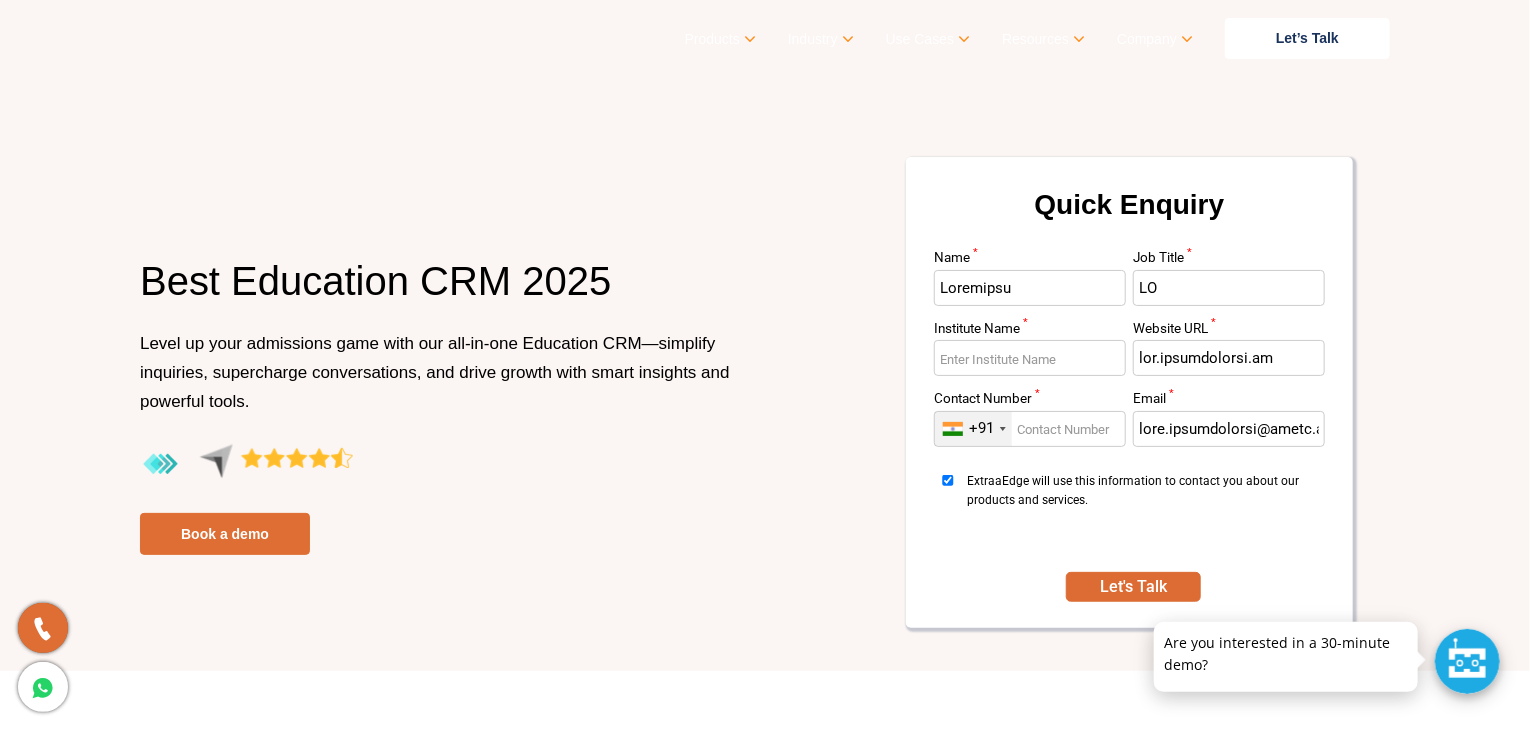 click on "Loremip Dolors   *" at bounding box center [1030, 429] 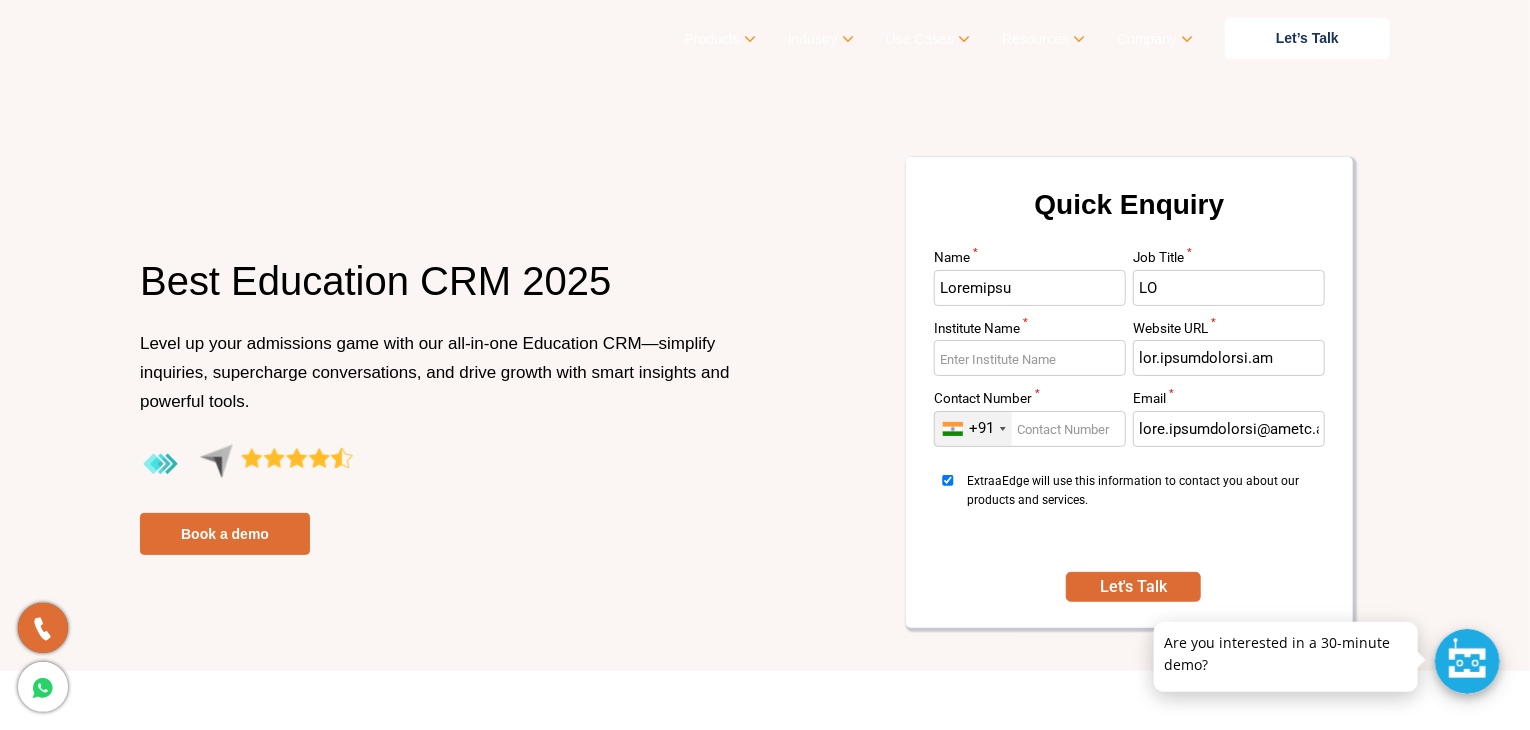 click on "Loremip Dolors   *" at bounding box center [1030, 429] 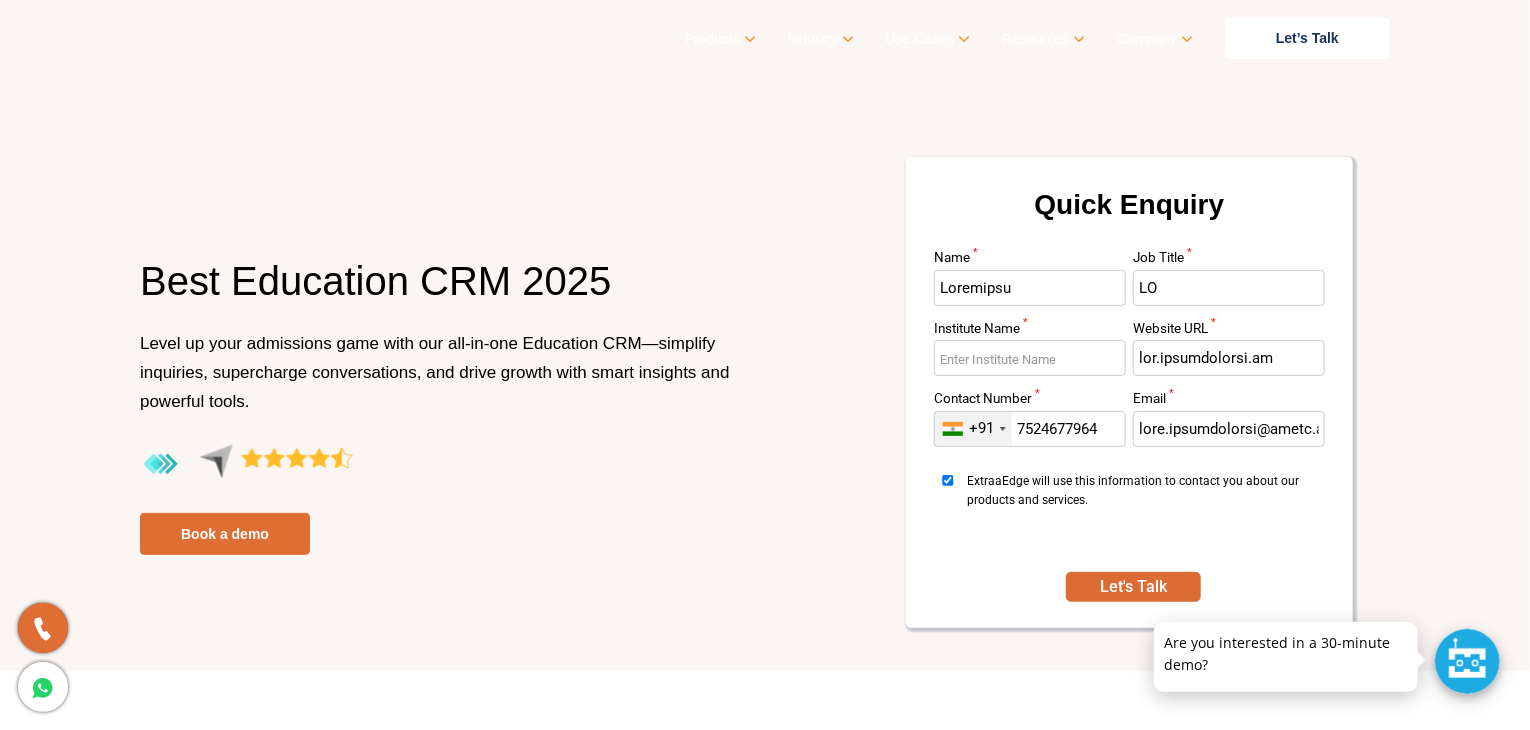 type on "7524677964" 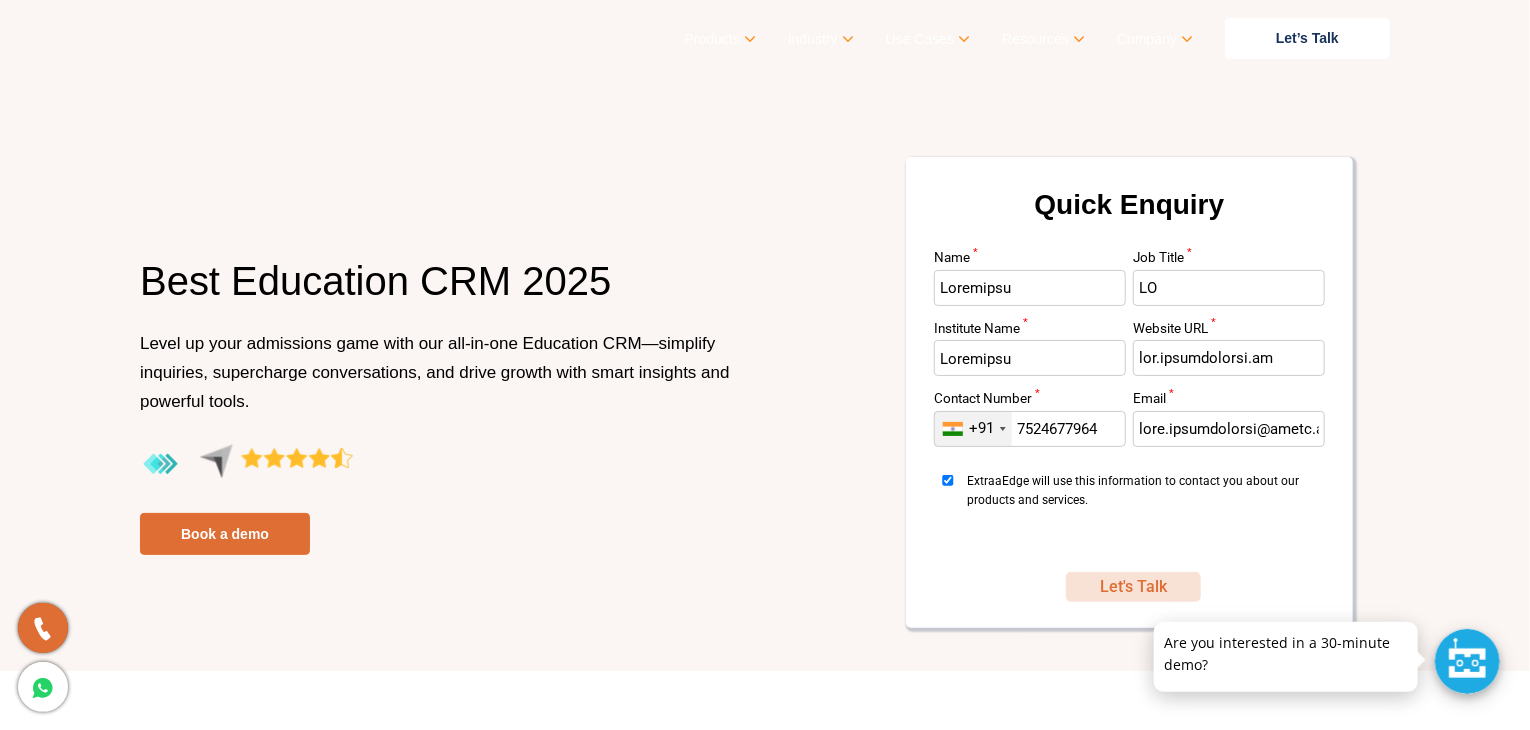 type on "Loremipsu" 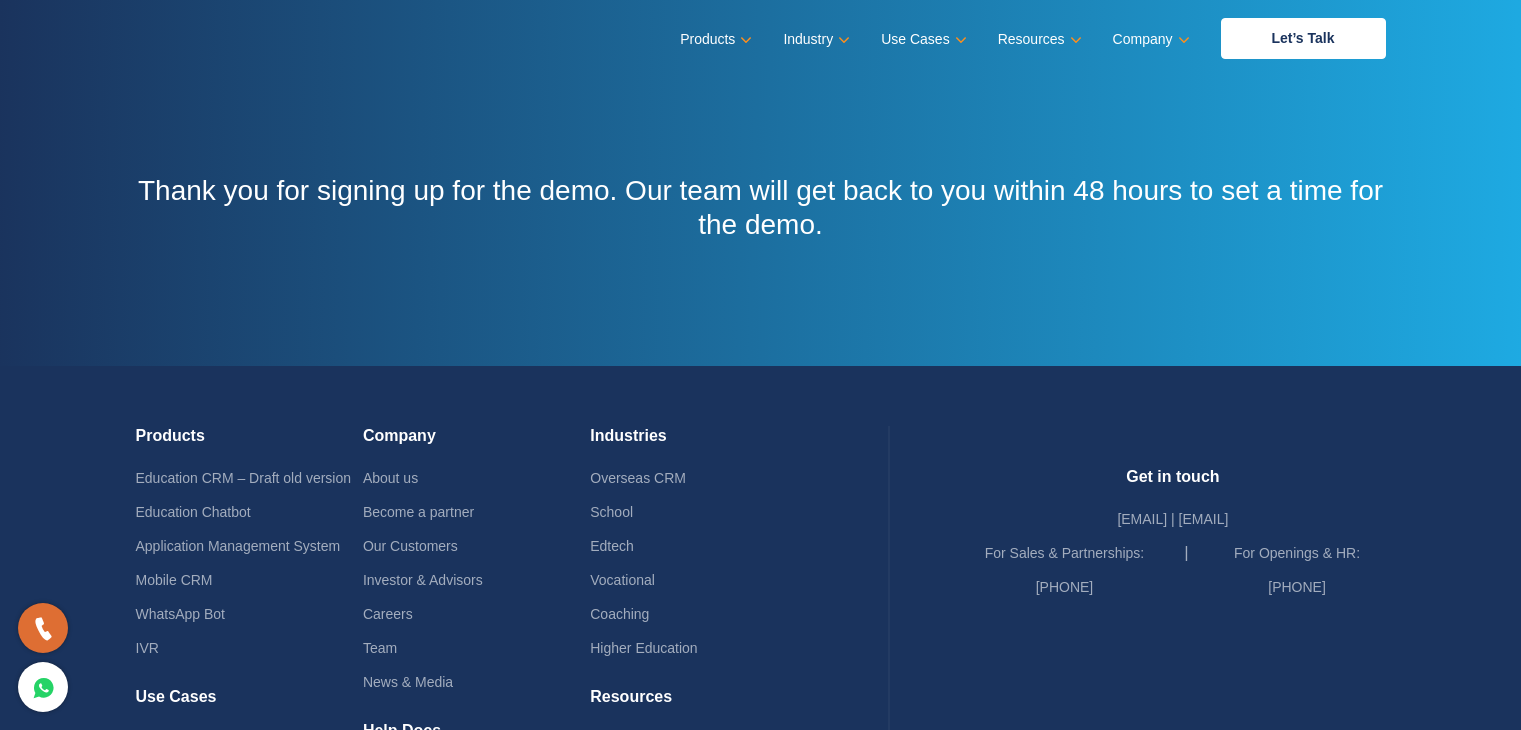 scroll, scrollTop: 0, scrollLeft: 0, axis: both 